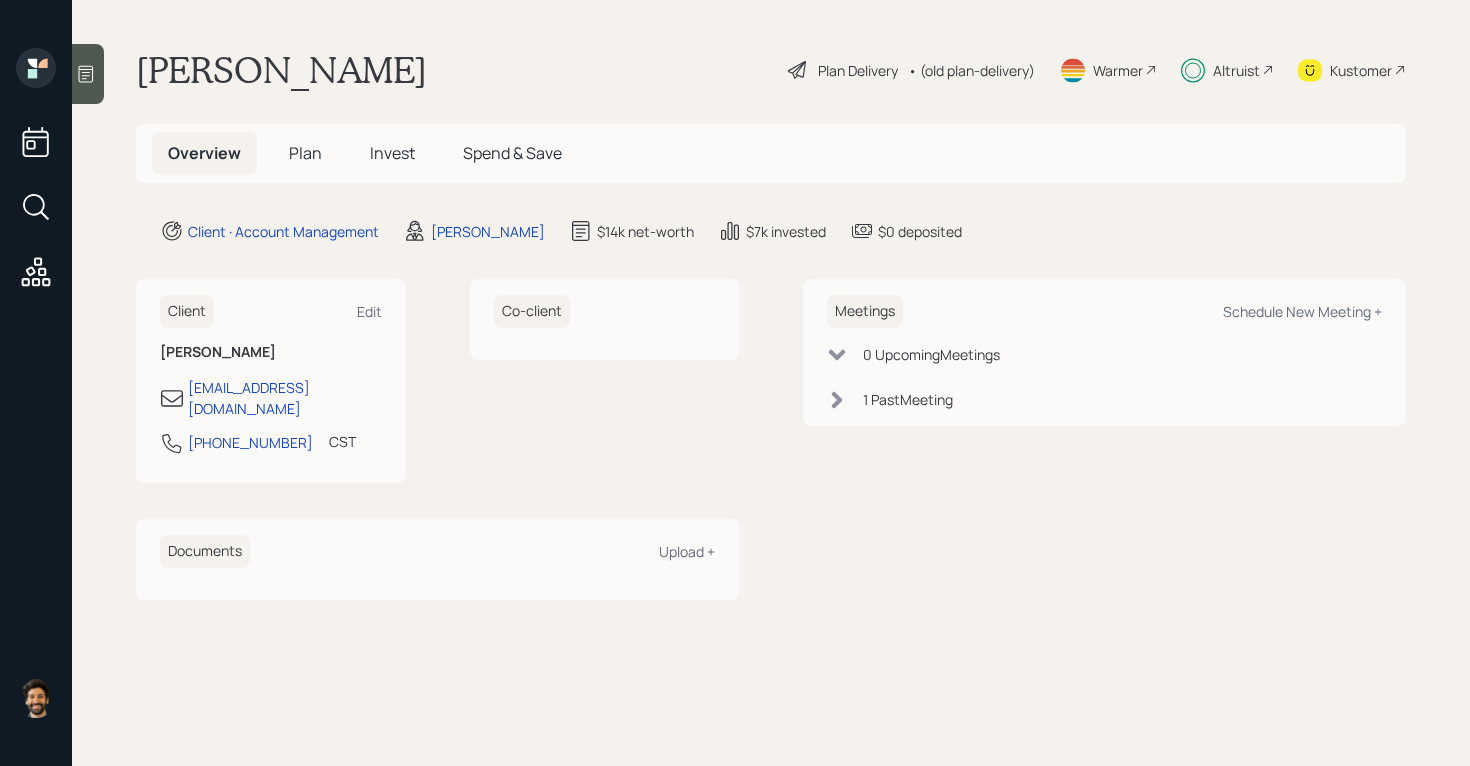 scroll, scrollTop: 0, scrollLeft: 0, axis: both 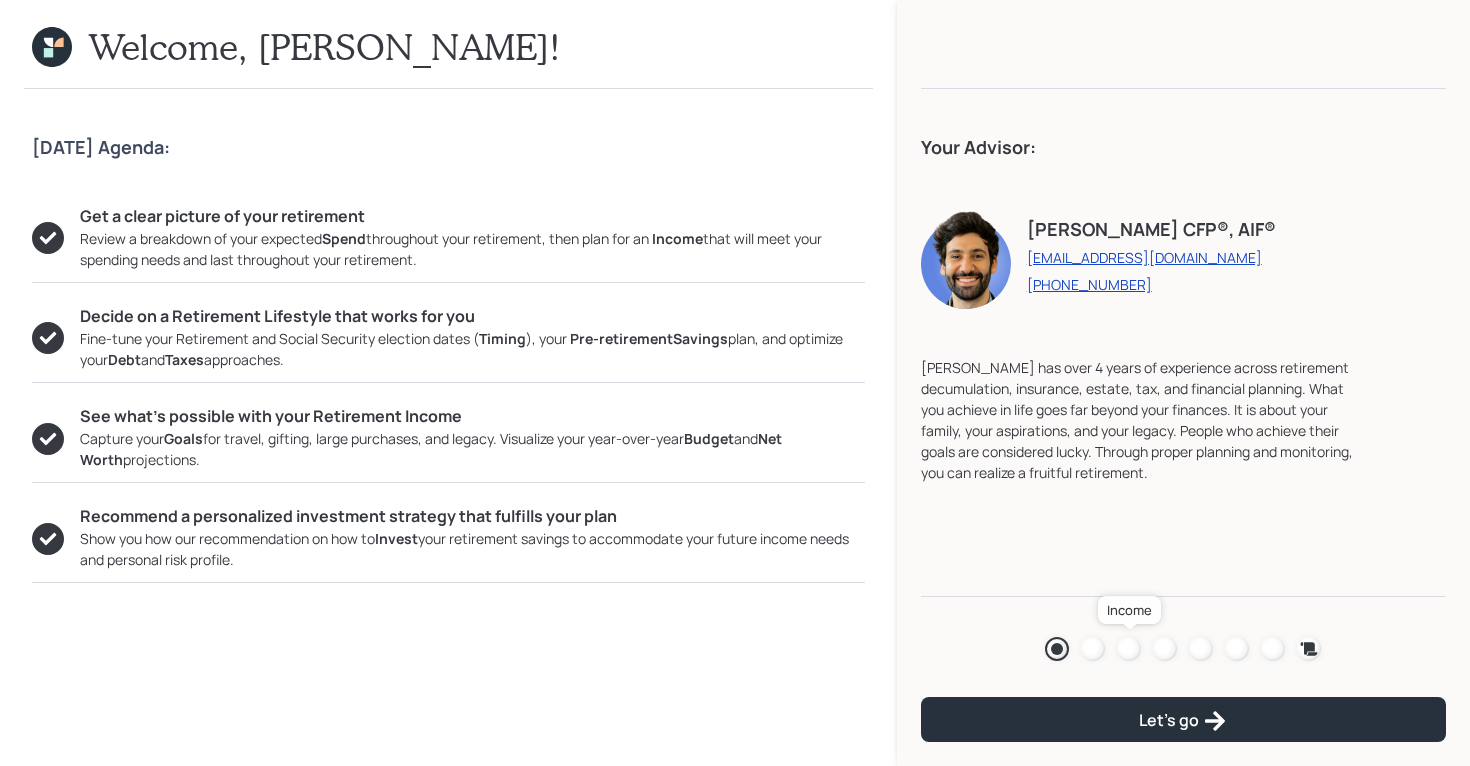 click at bounding box center [1129, 649] 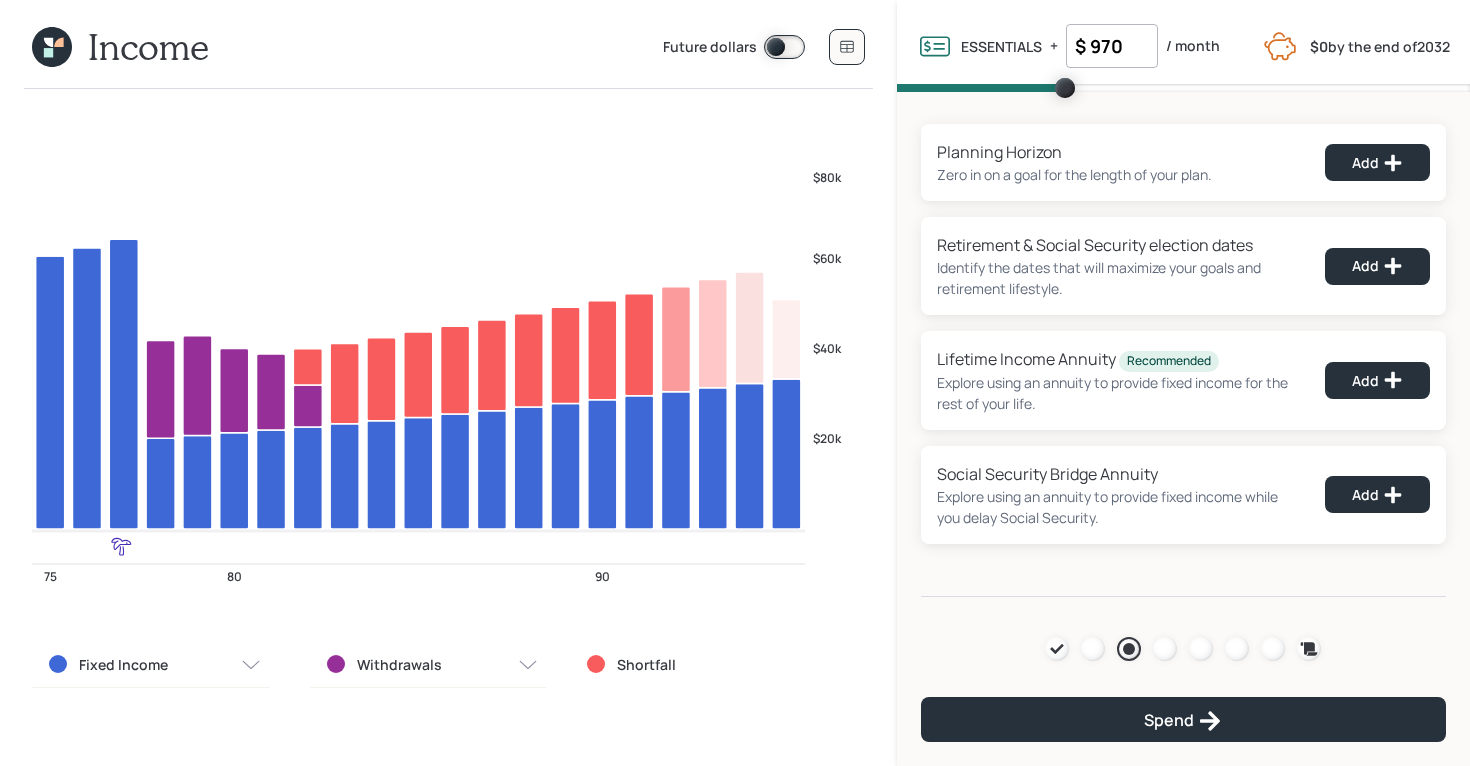 click 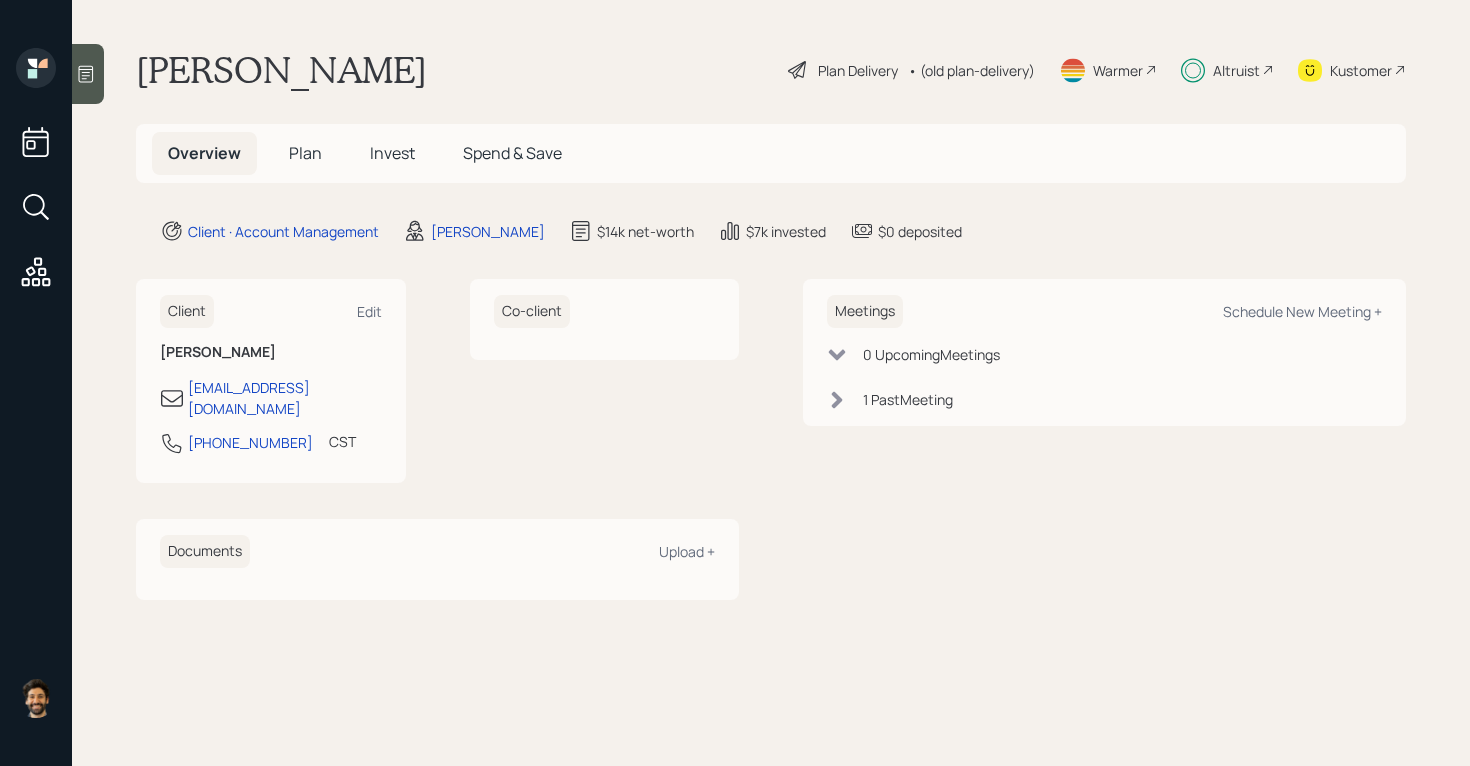 click on "Plan" at bounding box center [305, 153] 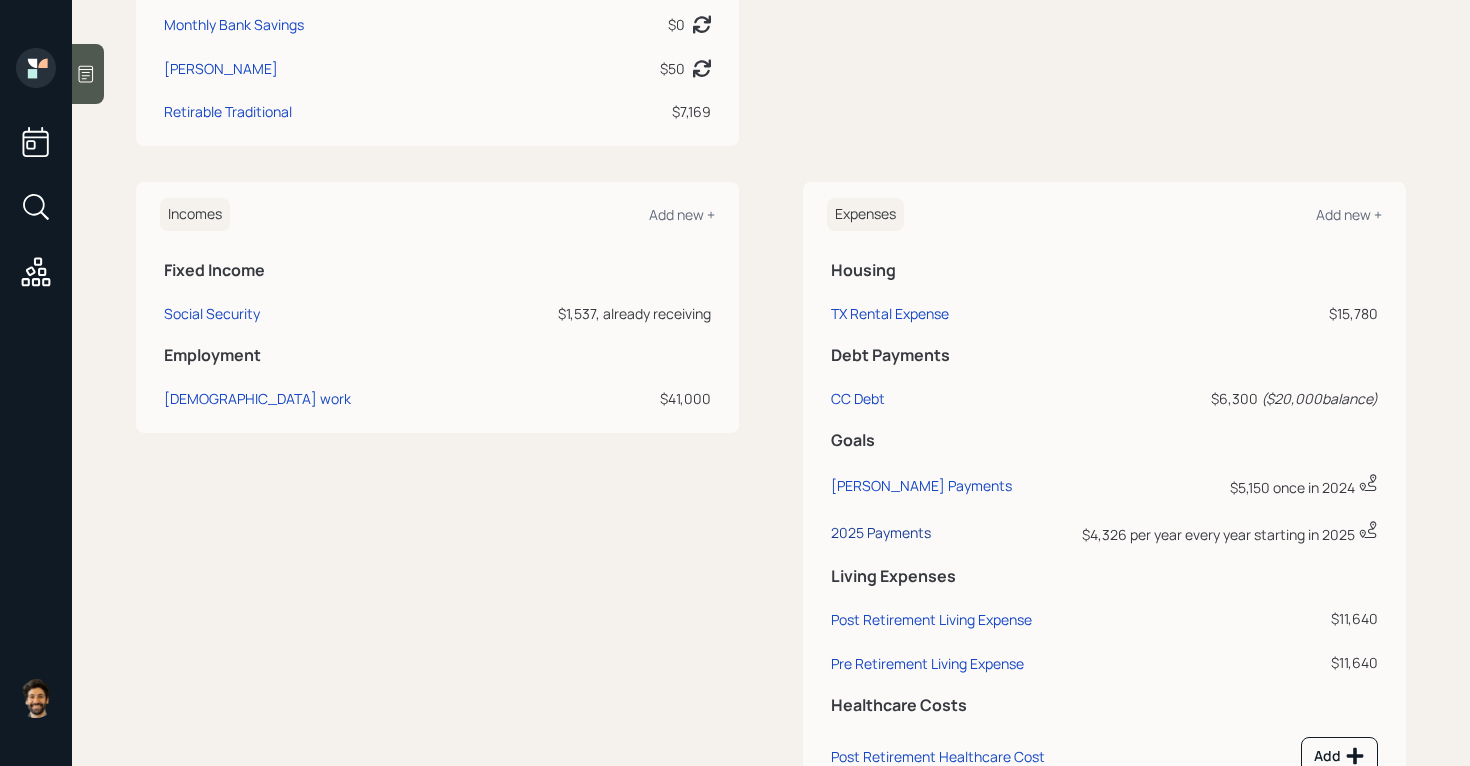 scroll, scrollTop: 782, scrollLeft: 0, axis: vertical 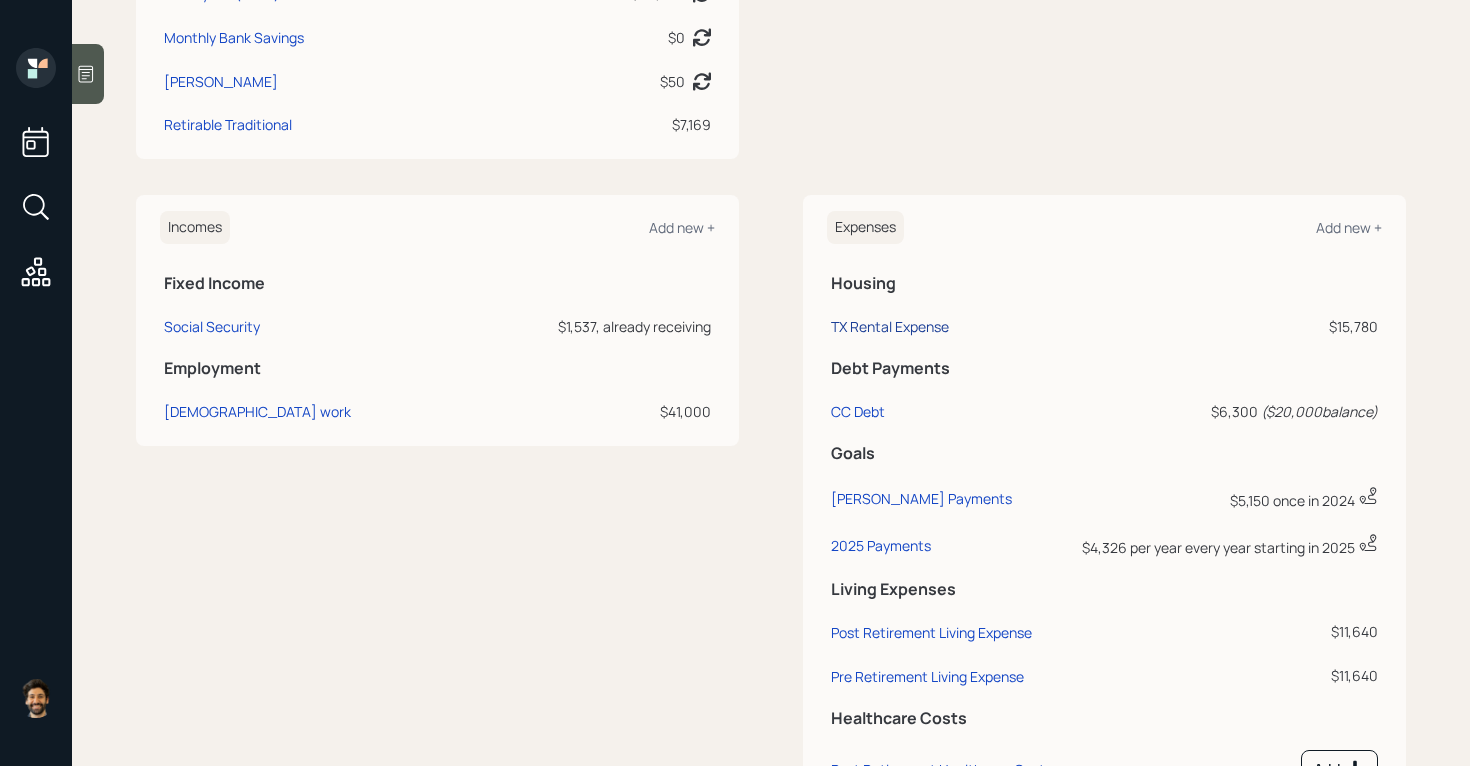 click on "TX Rental Expense" at bounding box center (890, 326) 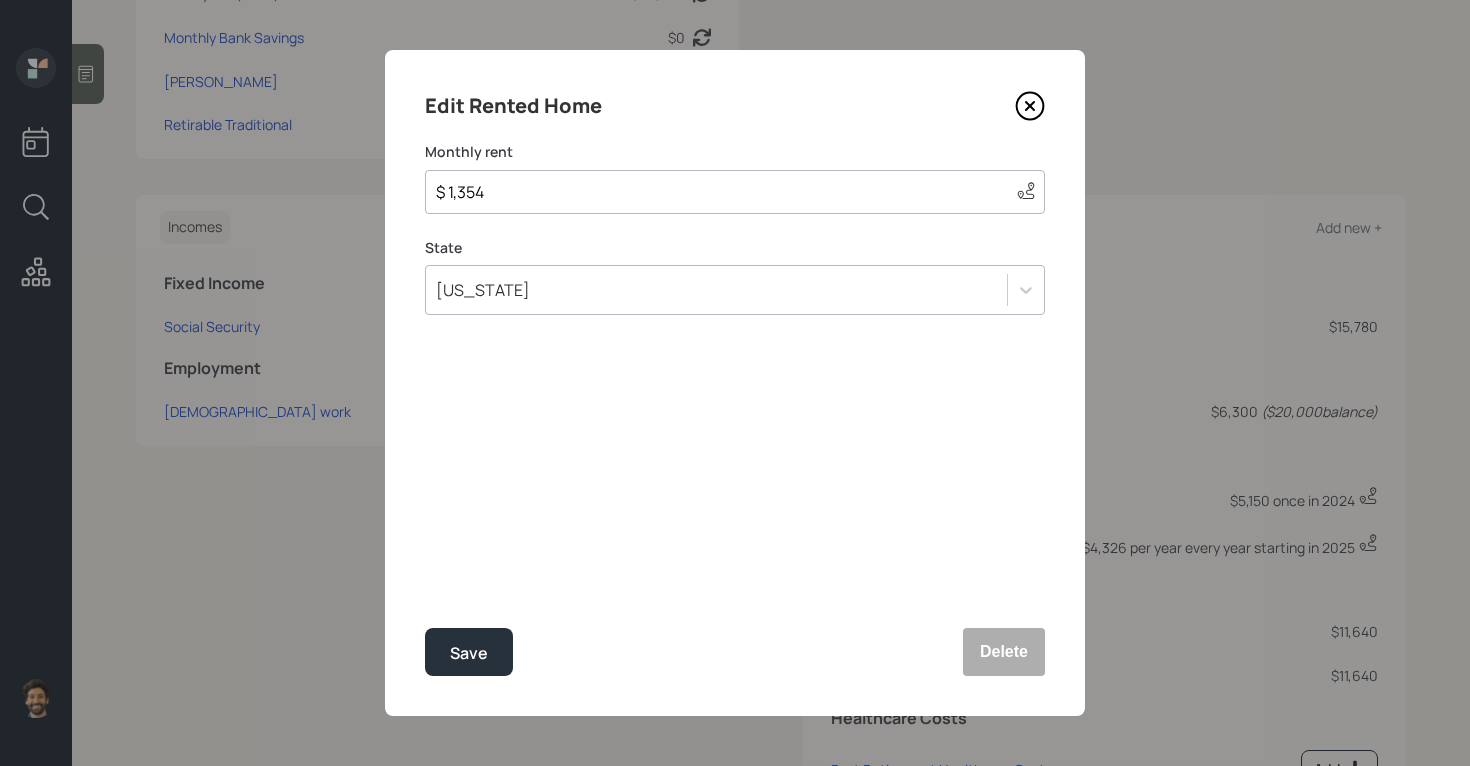 click on "$ 1,354" at bounding box center (717, 192) 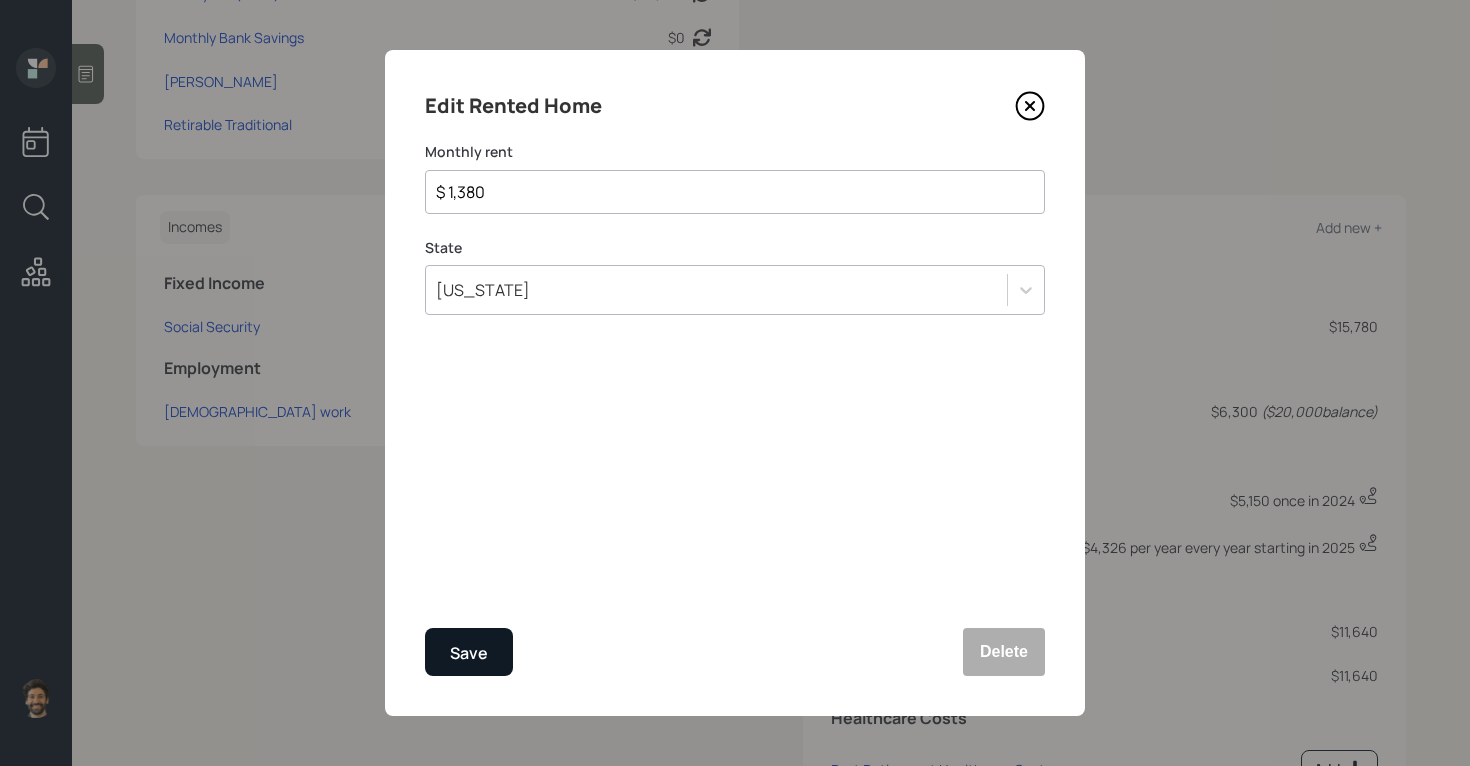 type on "$ 1,380" 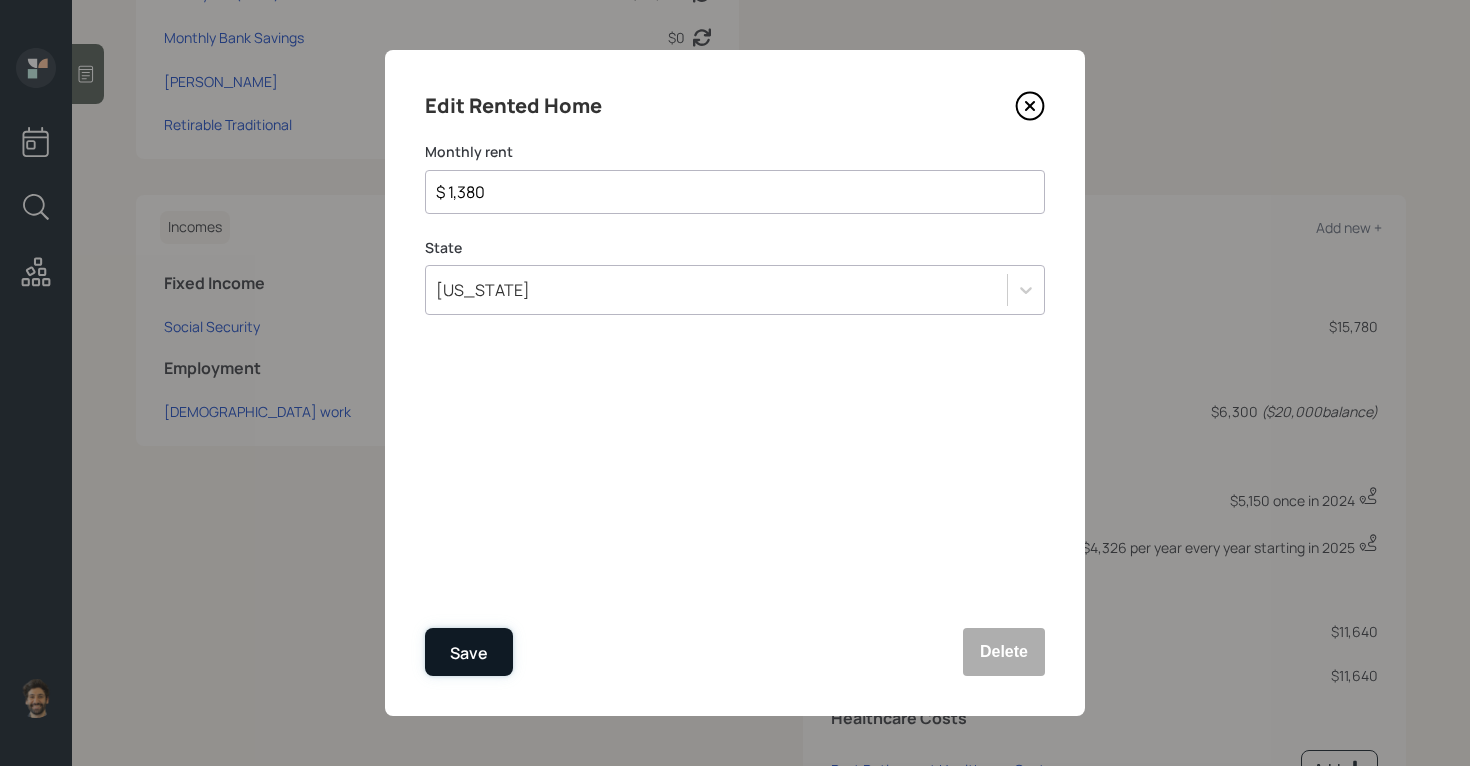 click on "Save" at bounding box center (469, 653) 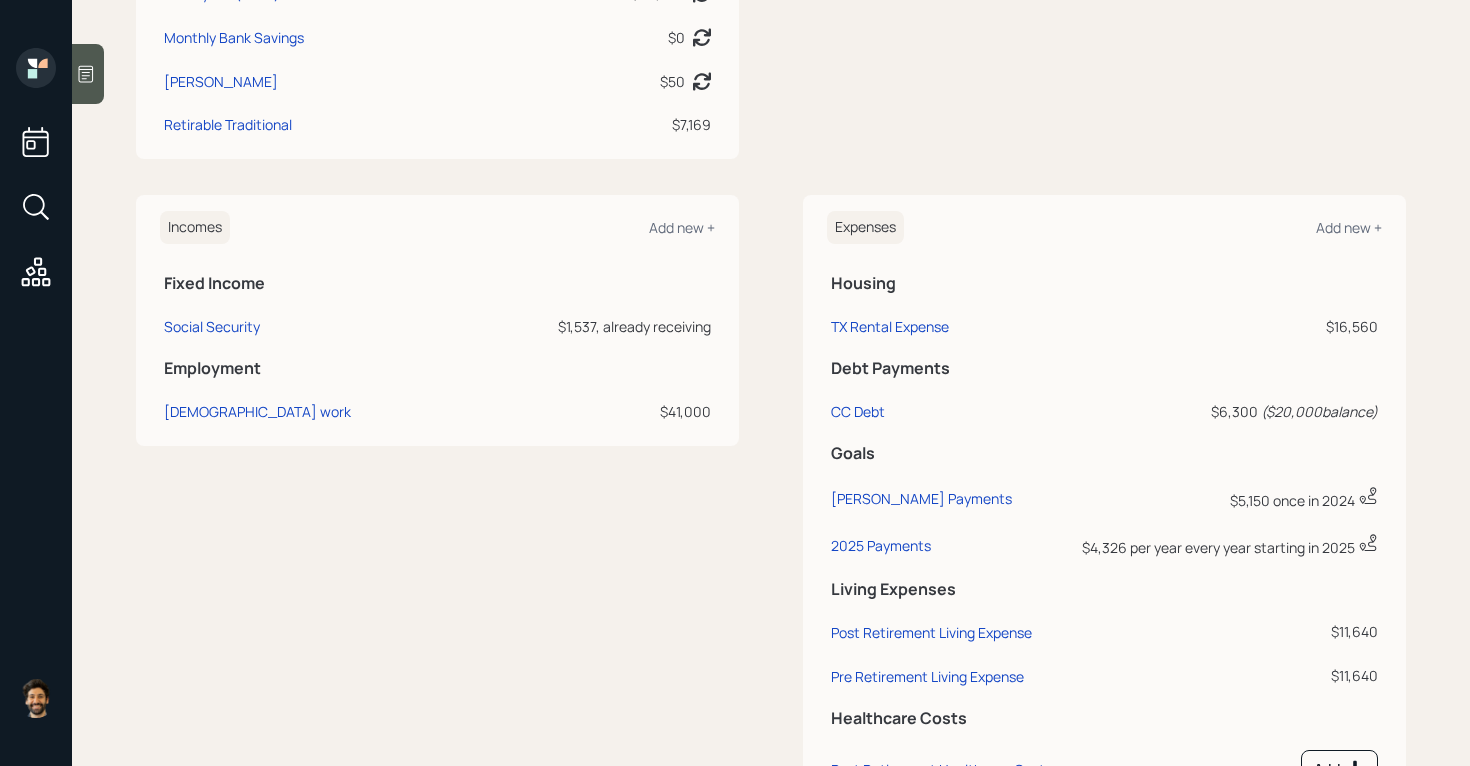 click on "[PERSON_NAME] Payments" at bounding box center [944, 495] 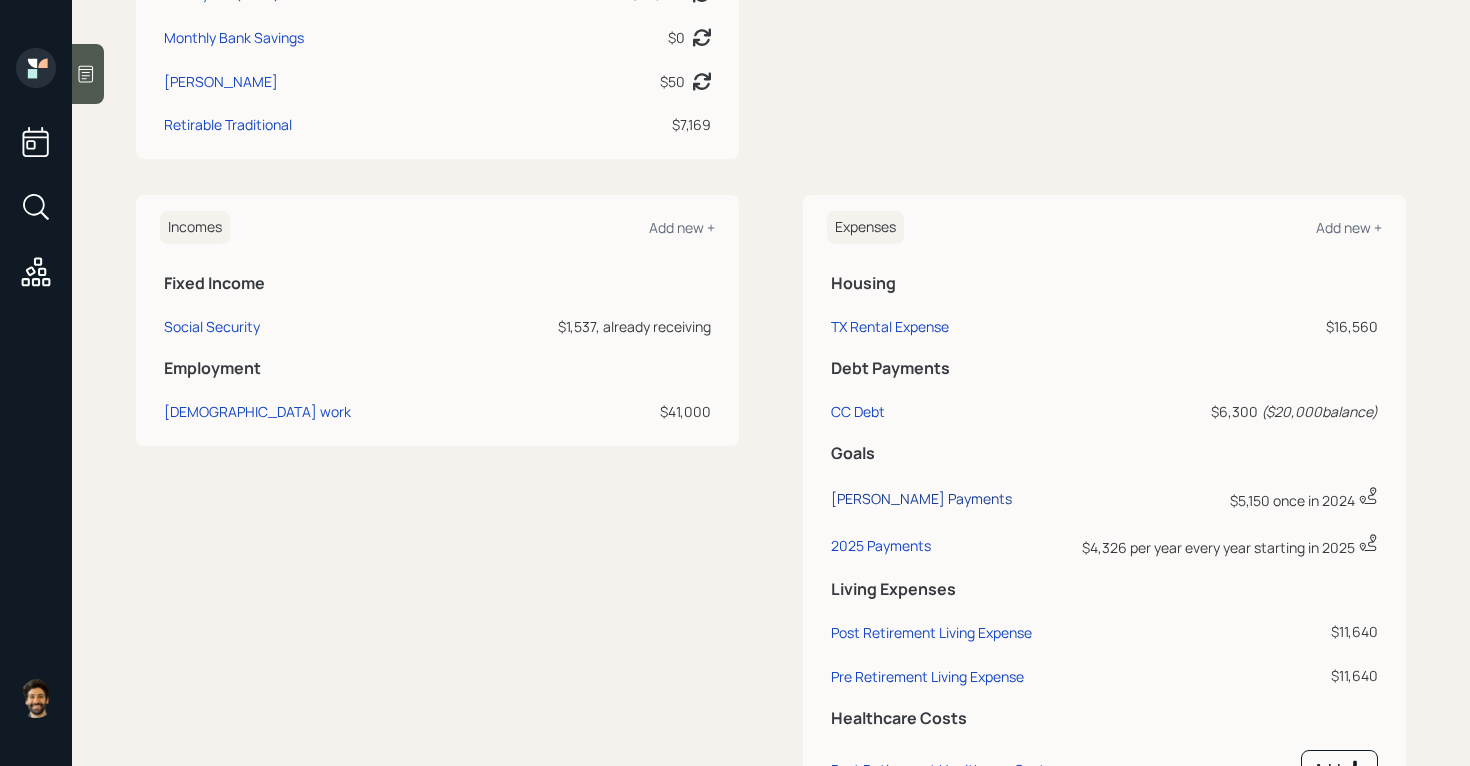 click on "[PERSON_NAME] Payments" at bounding box center [921, 498] 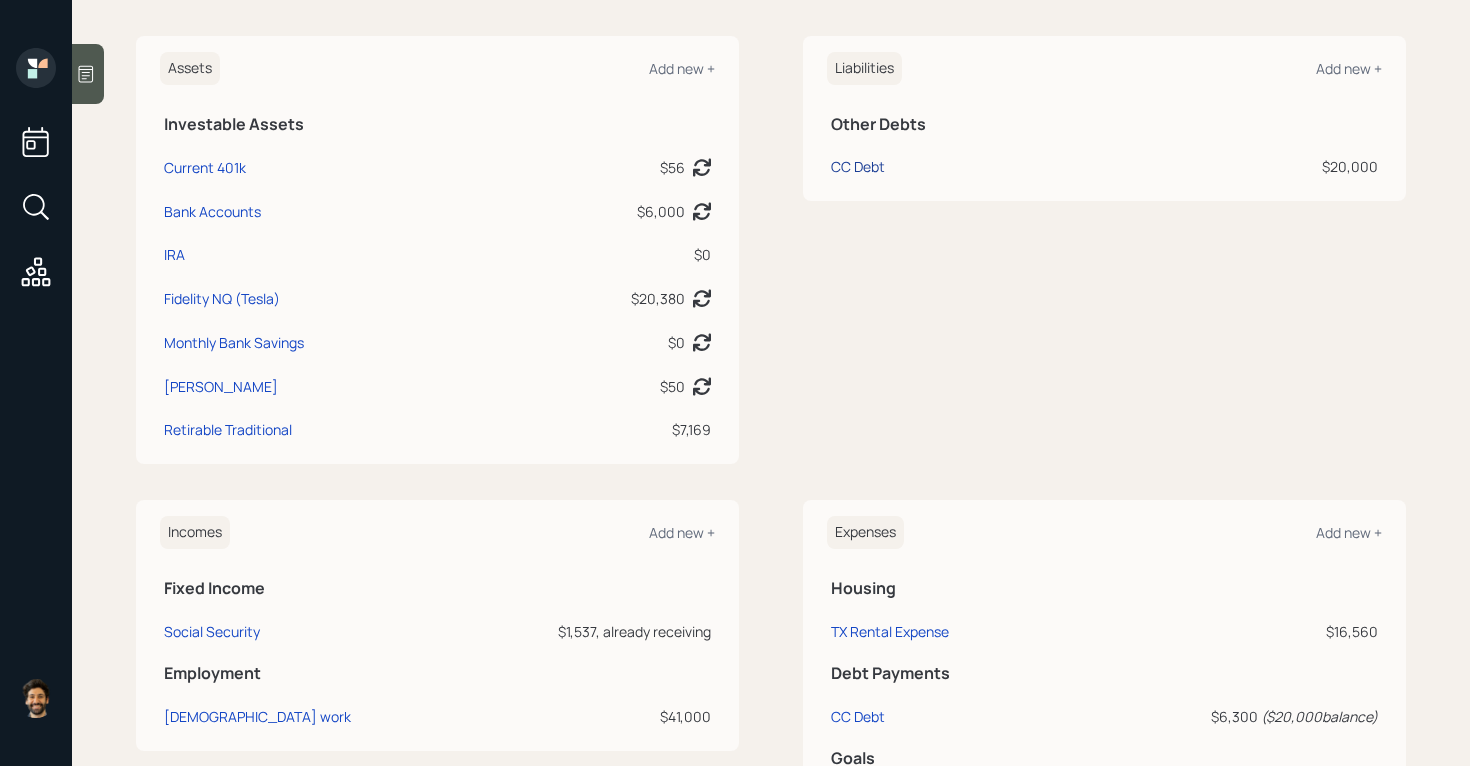 scroll, scrollTop: 458, scrollLeft: 0, axis: vertical 